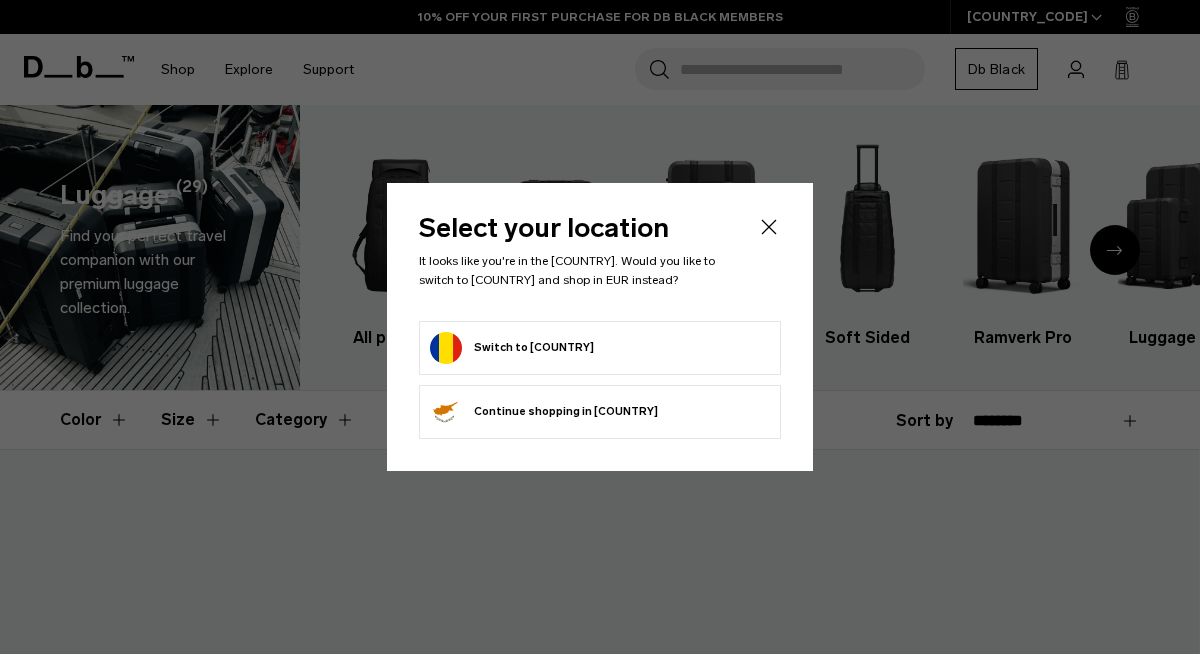scroll, scrollTop: 0, scrollLeft: 0, axis: both 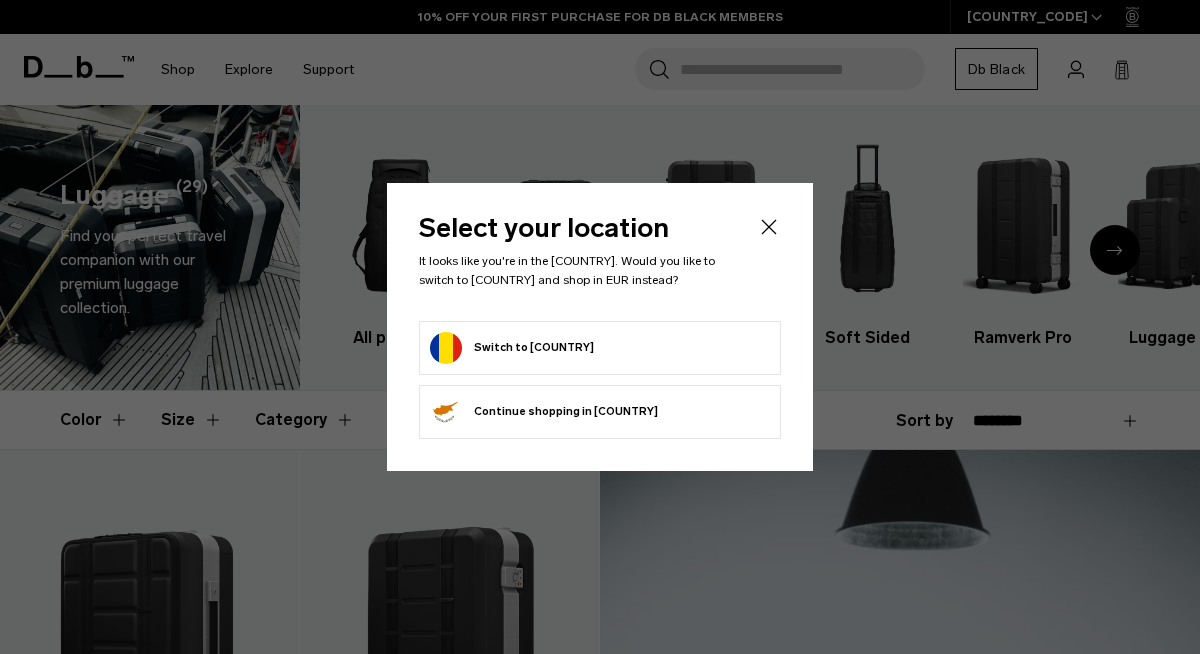 click on "Switch to [COUNTRY]" at bounding box center (512, 348) 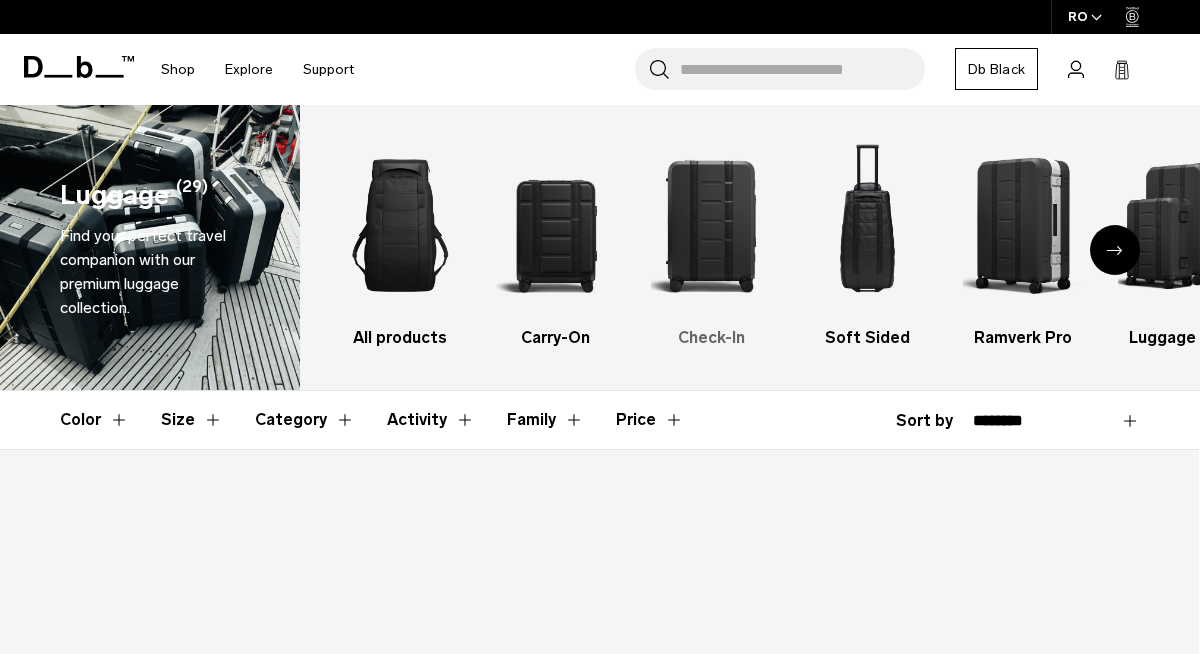 scroll, scrollTop: 0, scrollLeft: 0, axis: both 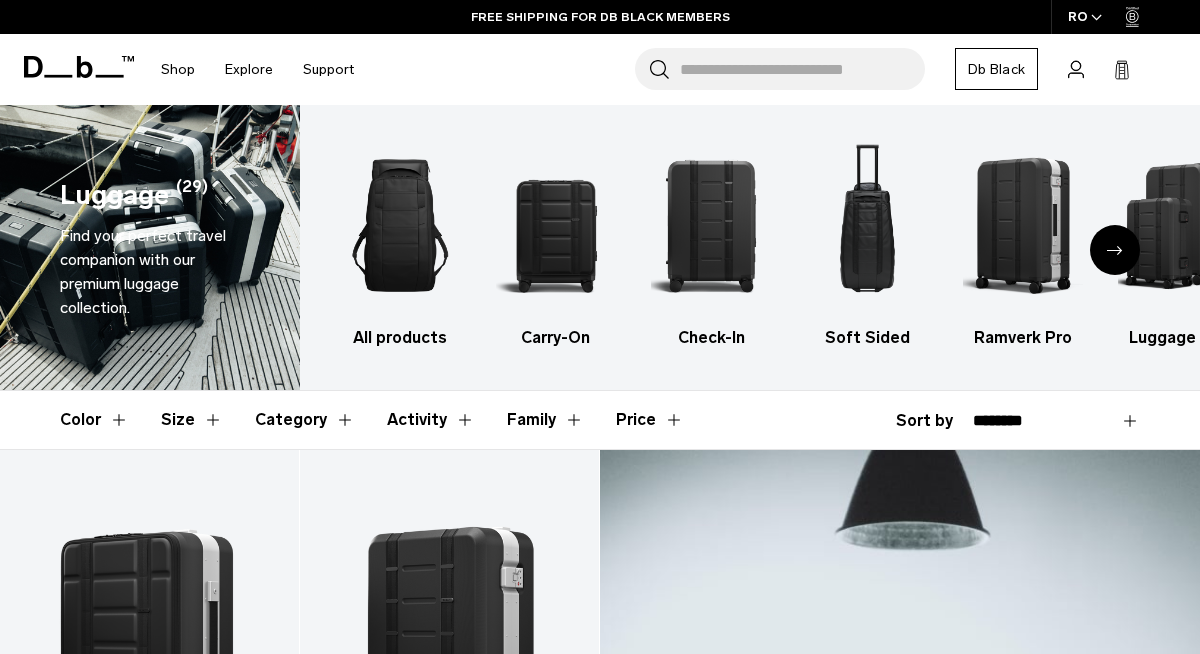 click on "Category" at bounding box center [305, 420] 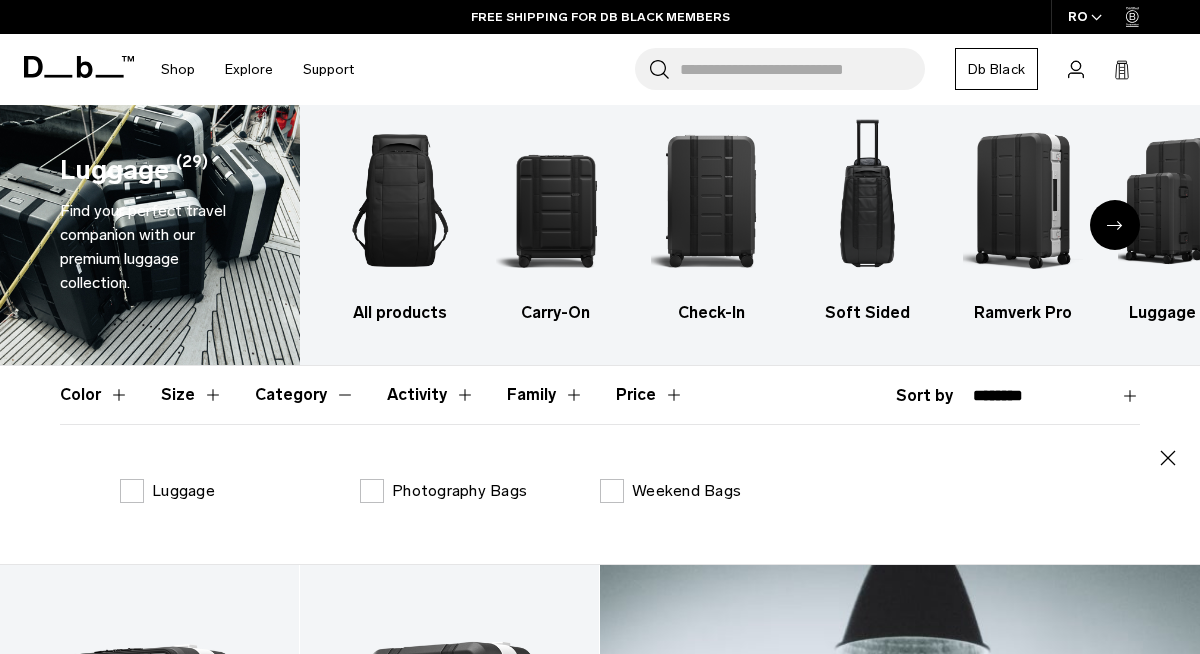 scroll, scrollTop: 23, scrollLeft: 0, axis: vertical 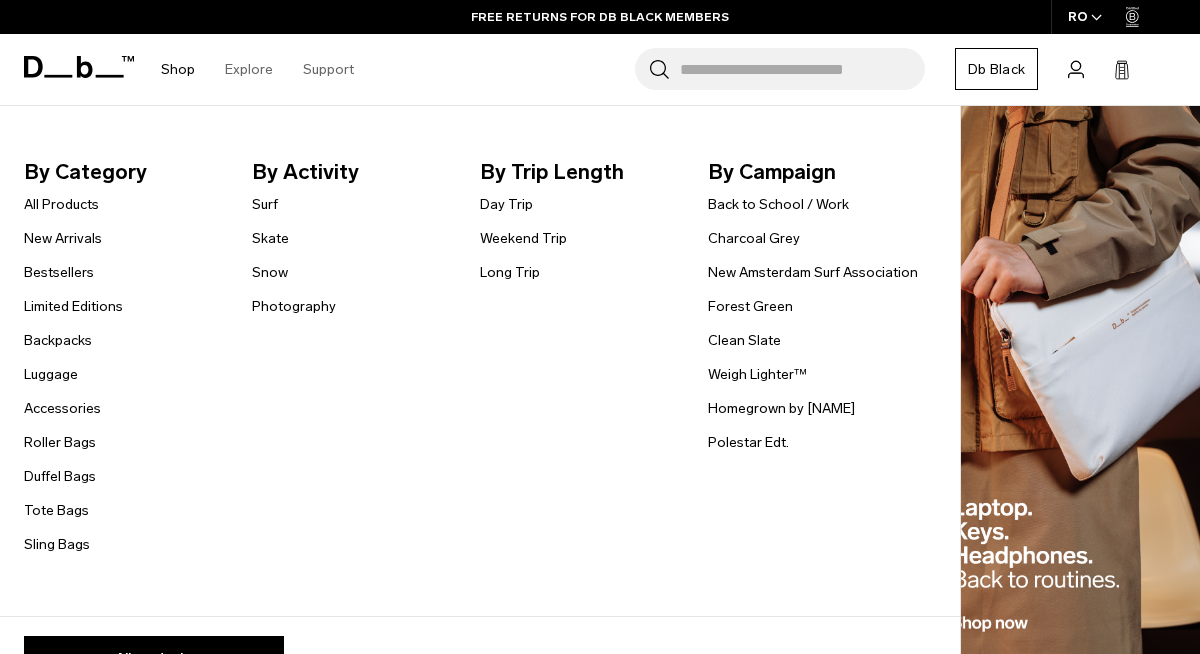click on "Shop" at bounding box center (178, 69) 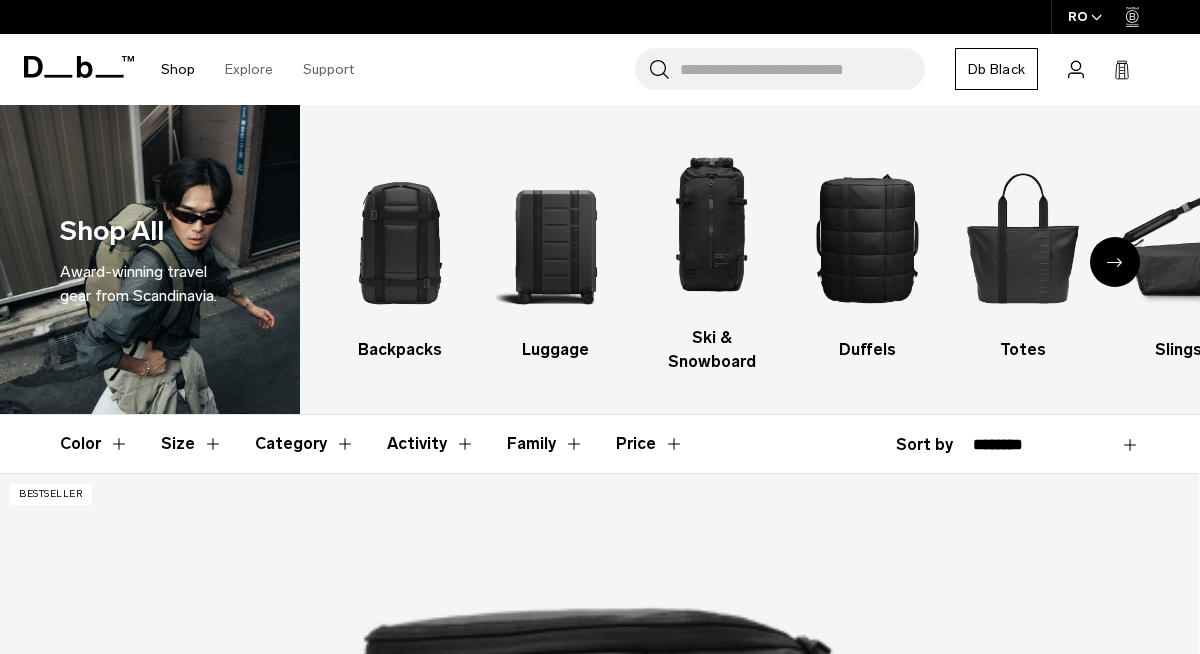 scroll, scrollTop: 0, scrollLeft: 0, axis: both 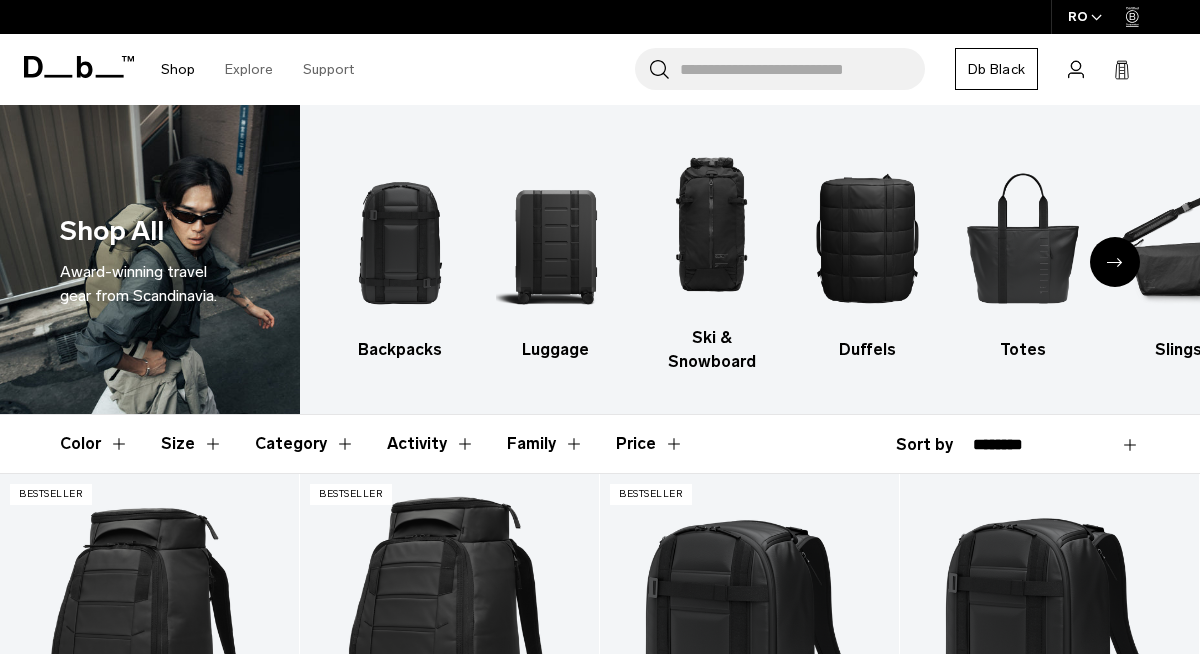 click on "Shop" at bounding box center (178, 69) 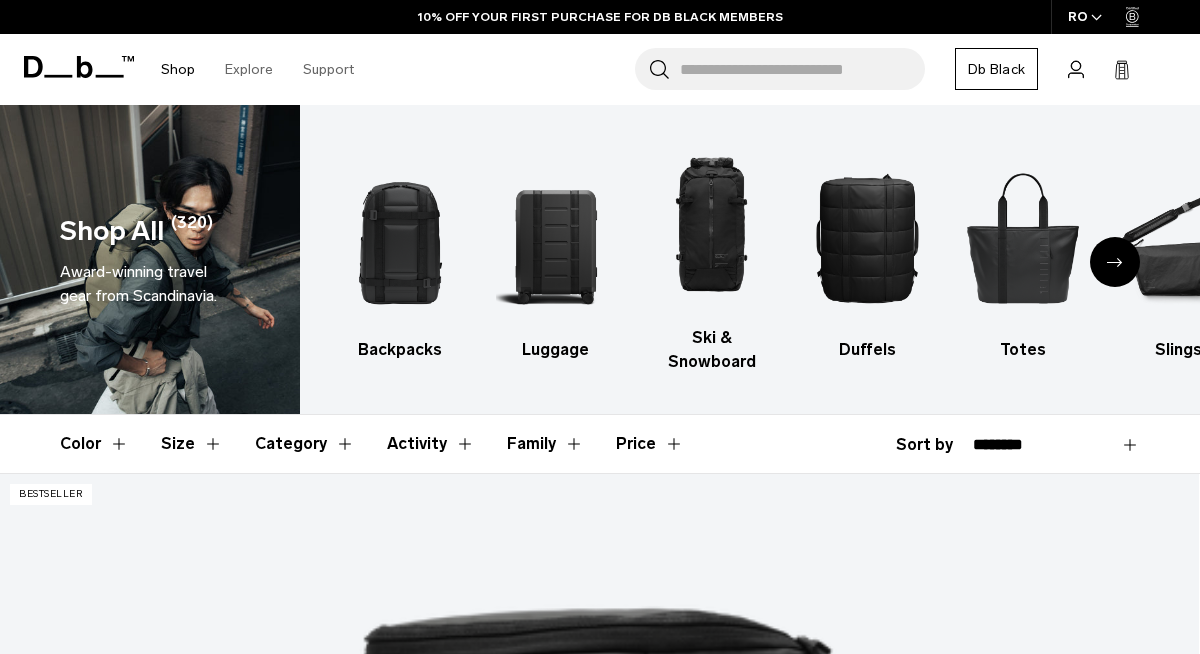 scroll, scrollTop: 0, scrollLeft: 0, axis: both 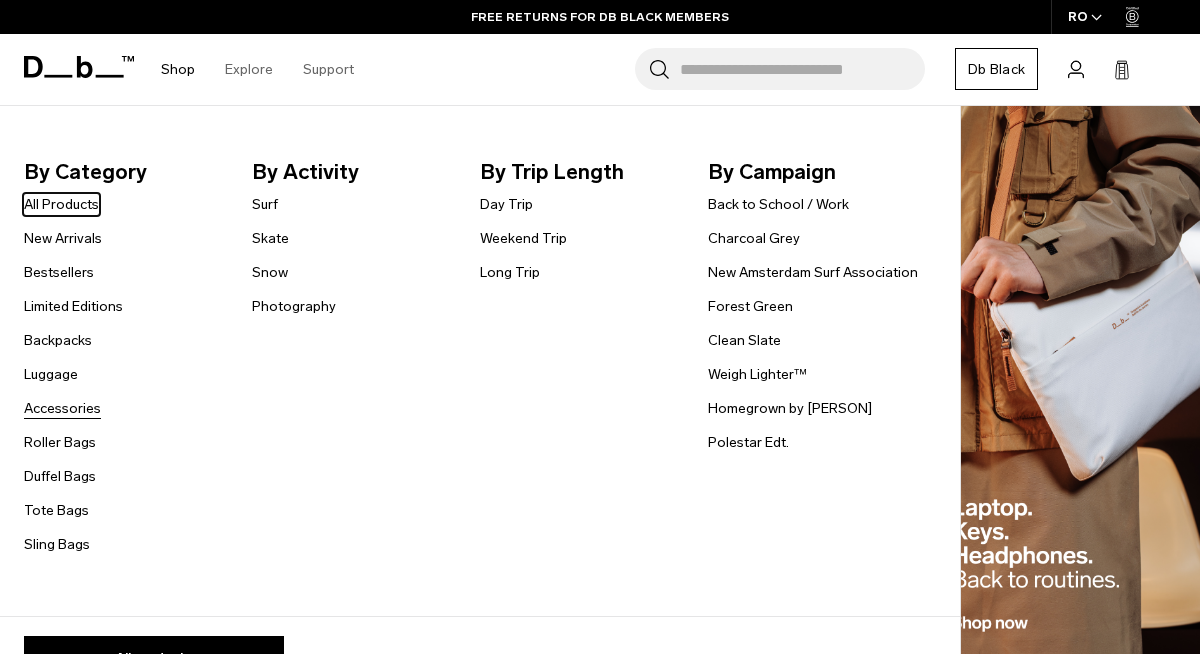 click on "Accessories" at bounding box center [62, 408] 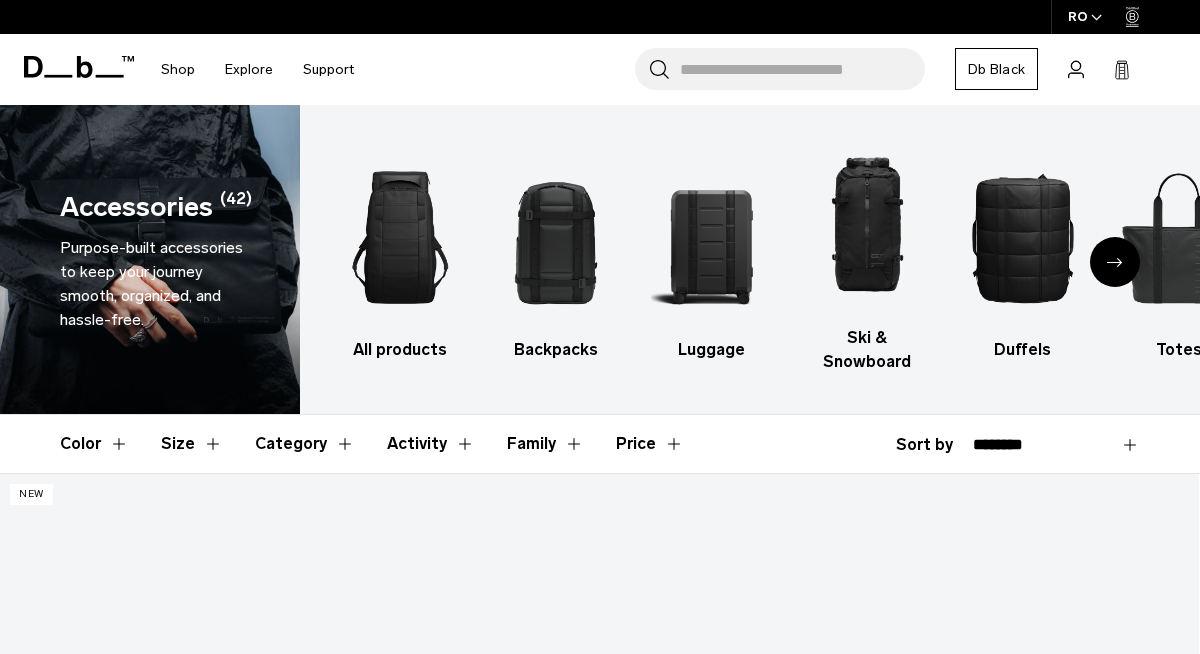 scroll, scrollTop: 169, scrollLeft: 0, axis: vertical 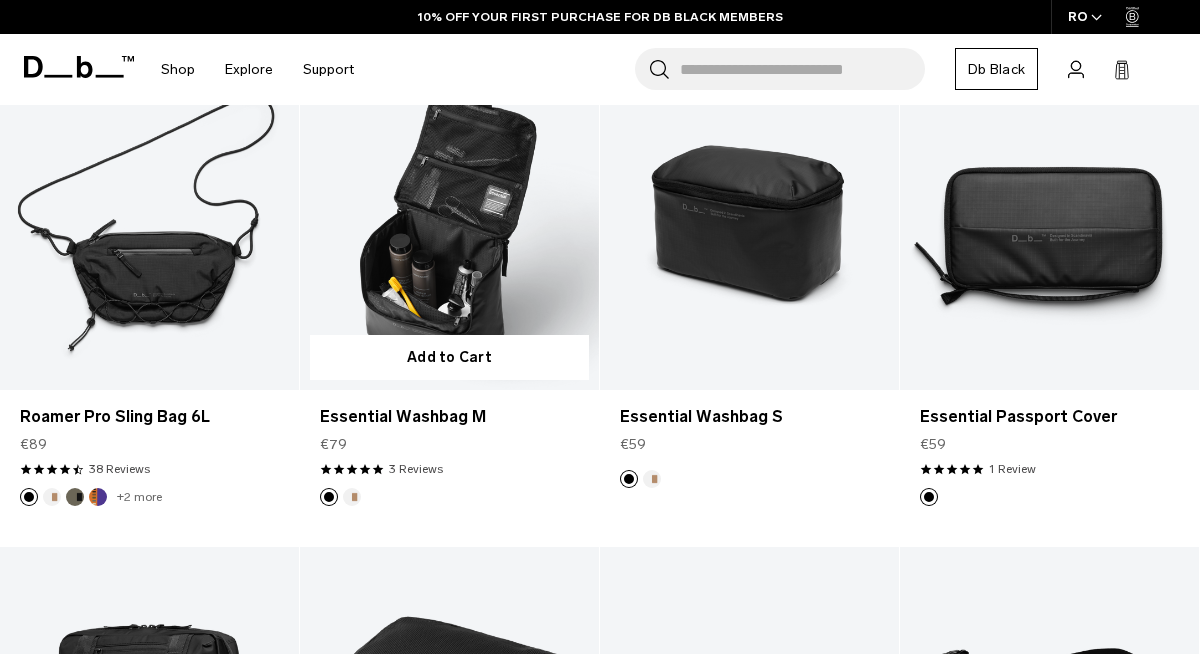 click at bounding box center (449, 224) 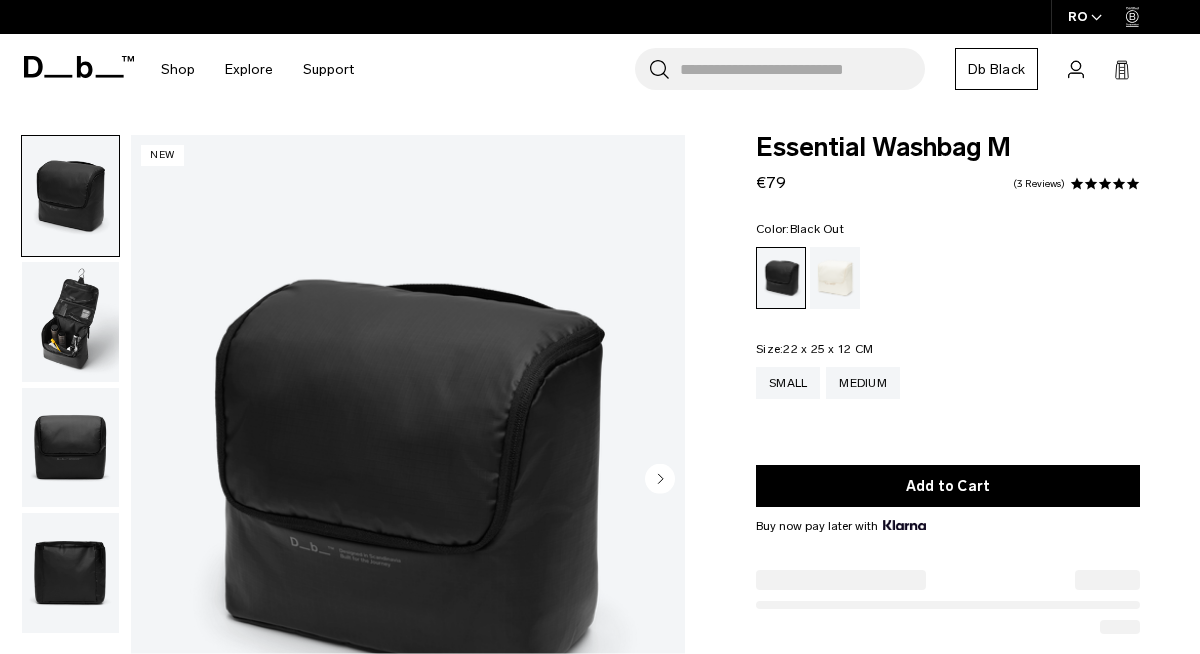 scroll, scrollTop: 60, scrollLeft: 0, axis: vertical 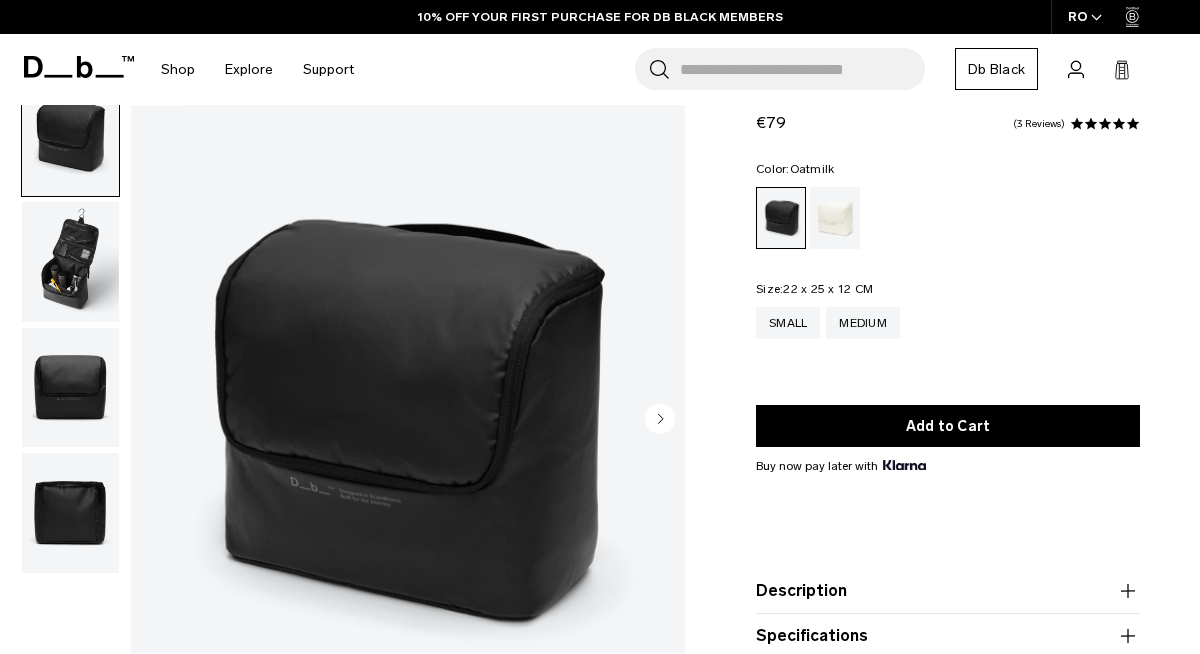 click at bounding box center [835, 218] 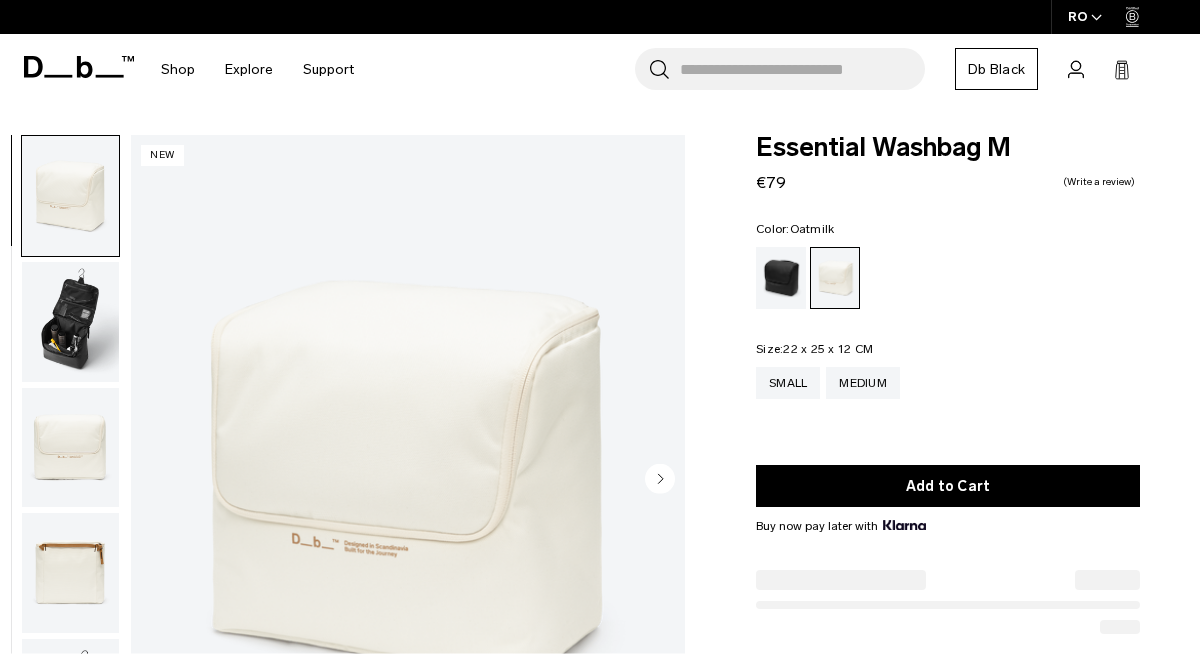 scroll, scrollTop: 0, scrollLeft: 0, axis: both 